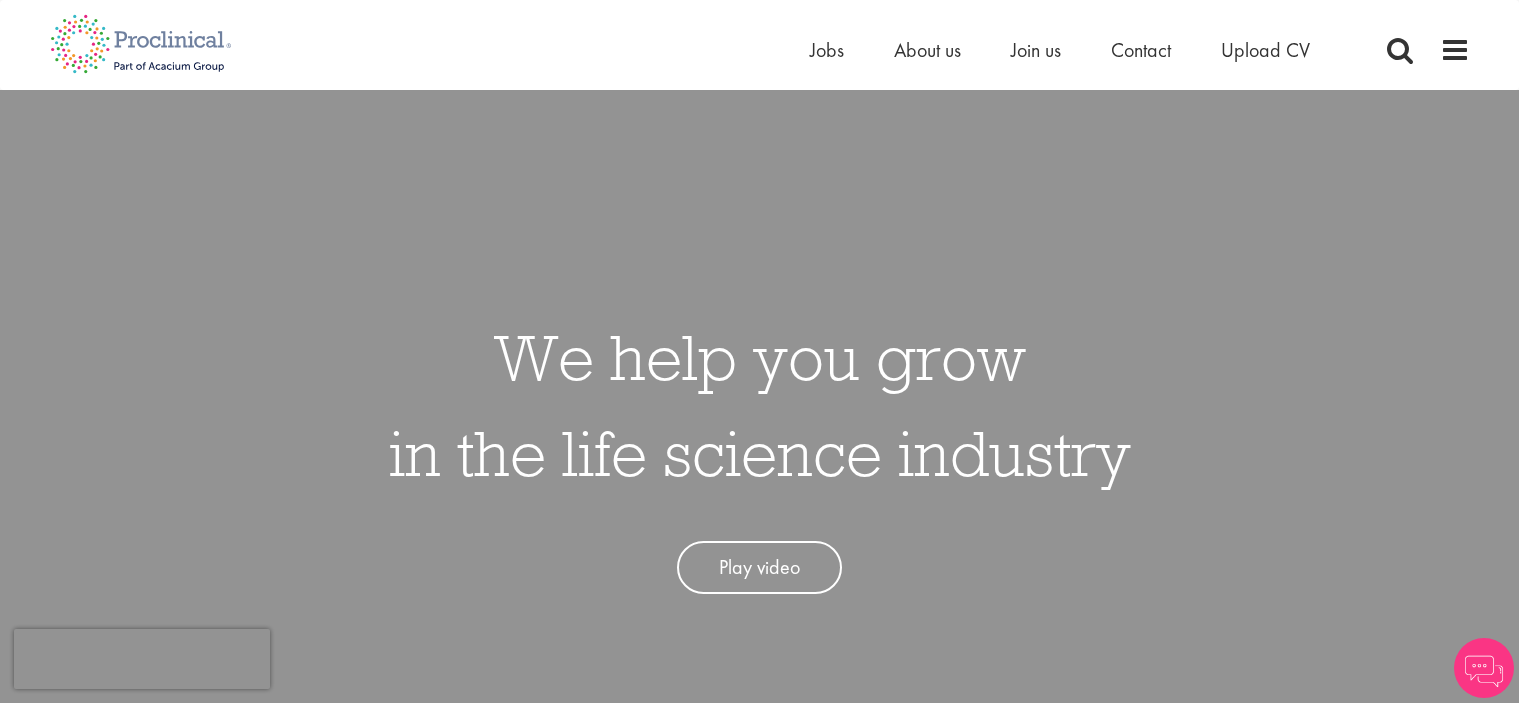 scroll, scrollTop: 0, scrollLeft: 0, axis: both 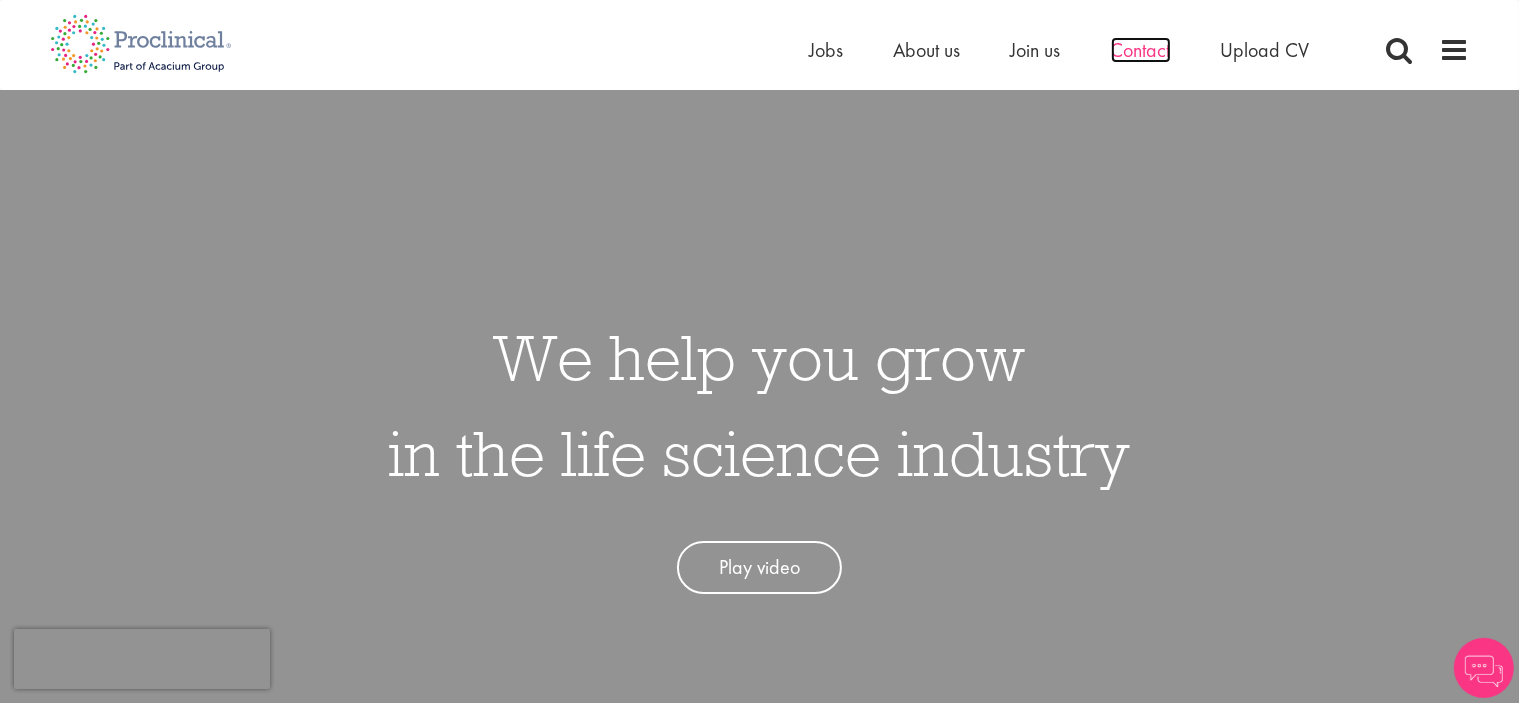 click on "Contact" at bounding box center (1141, 50) 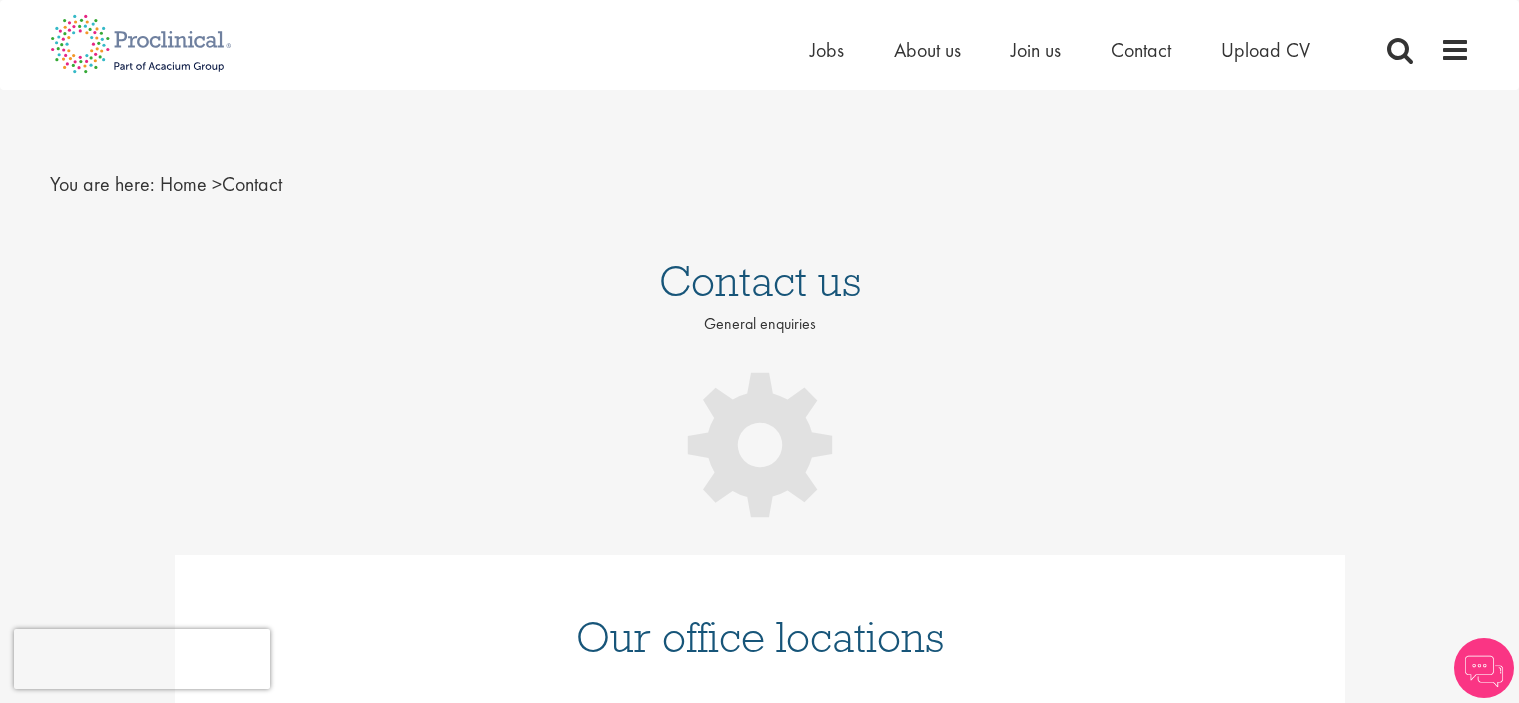 scroll, scrollTop: 0, scrollLeft: 0, axis: both 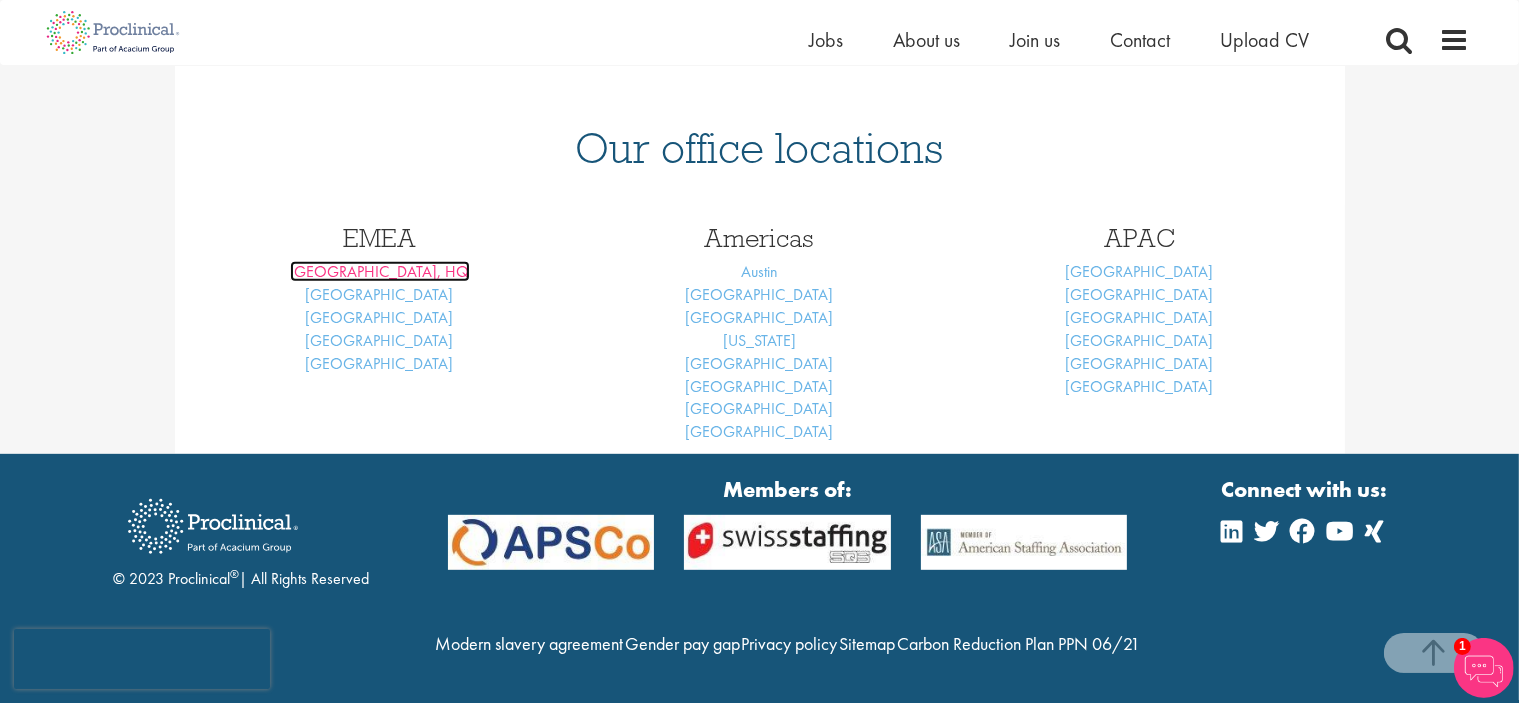 click on "[GEOGRAPHIC_DATA], HQ" at bounding box center (380, 271) 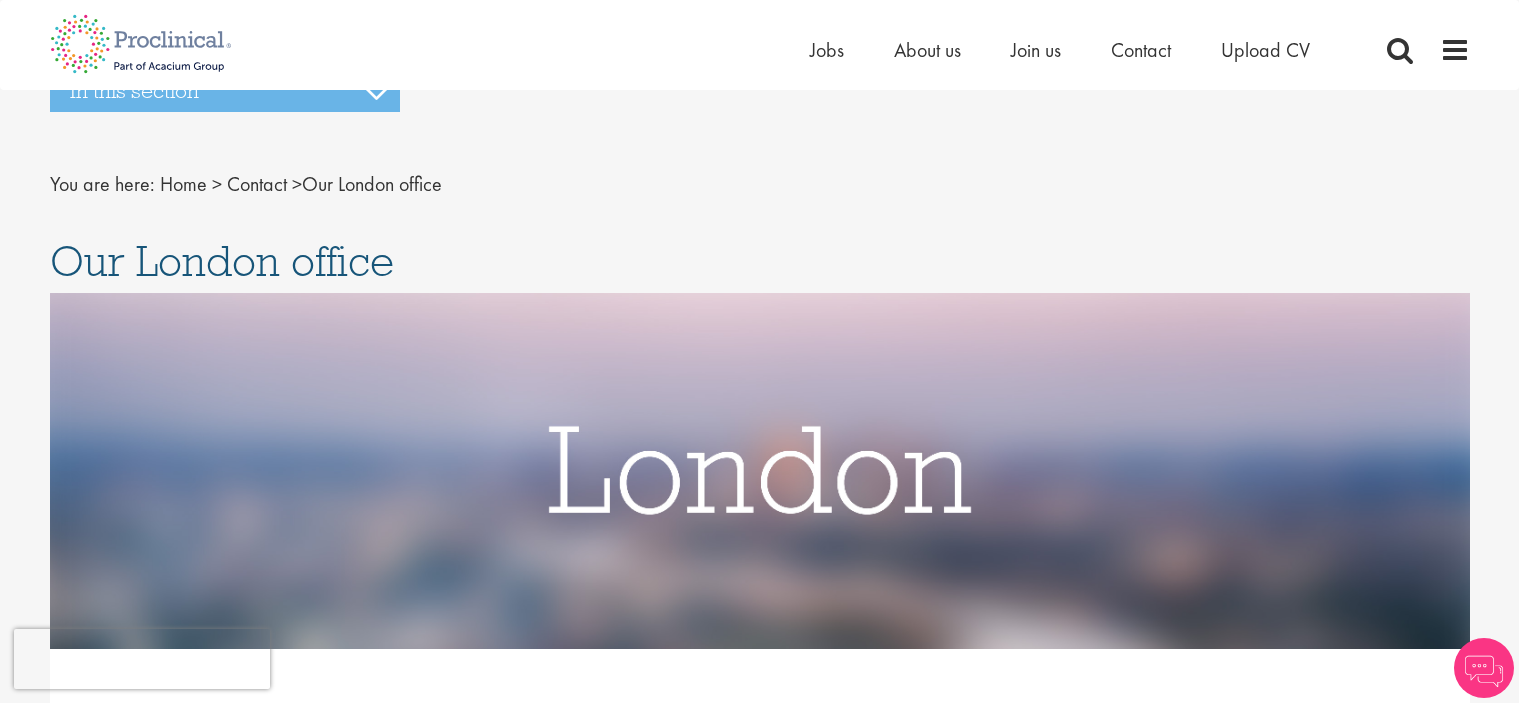 scroll, scrollTop: 0, scrollLeft: 0, axis: both 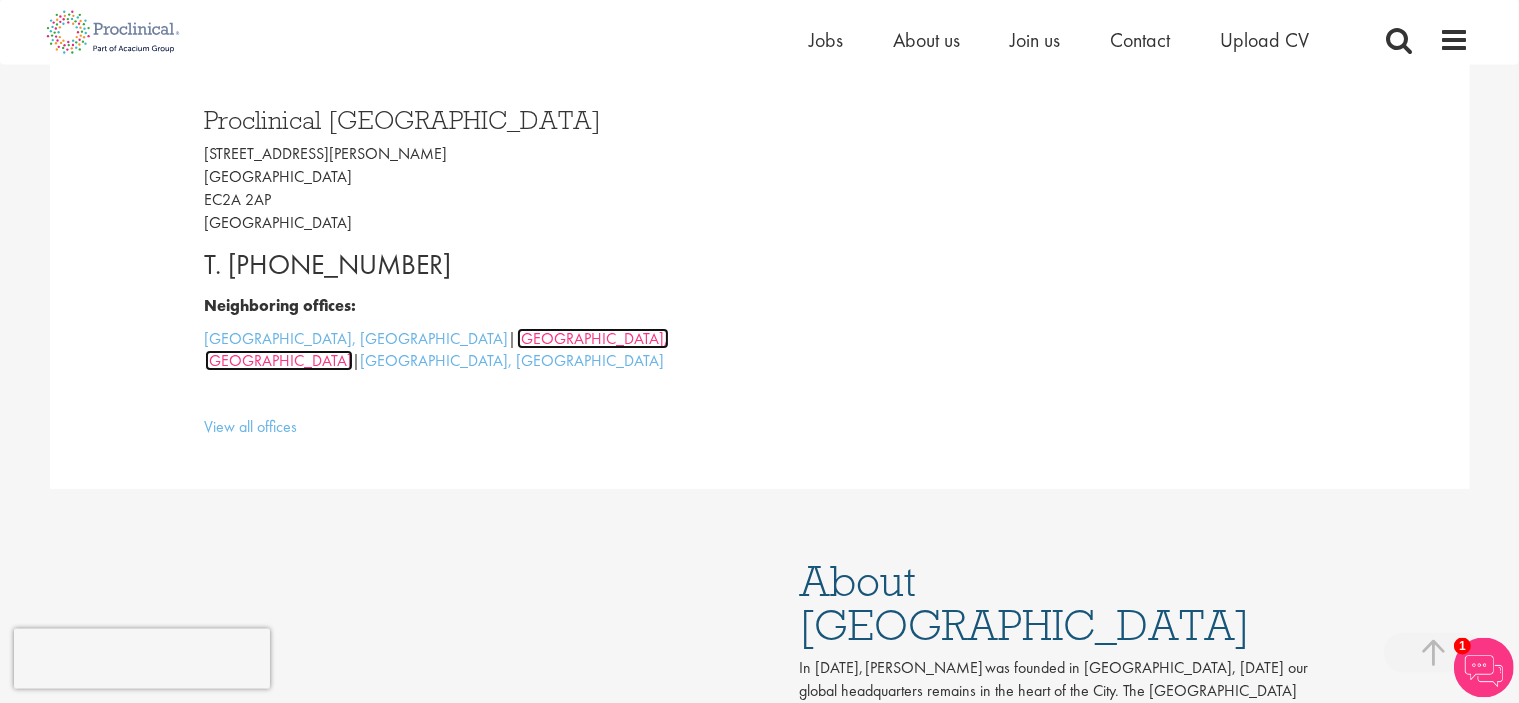 click on "Basel, Switzerland" at bounding box center [437, 350] 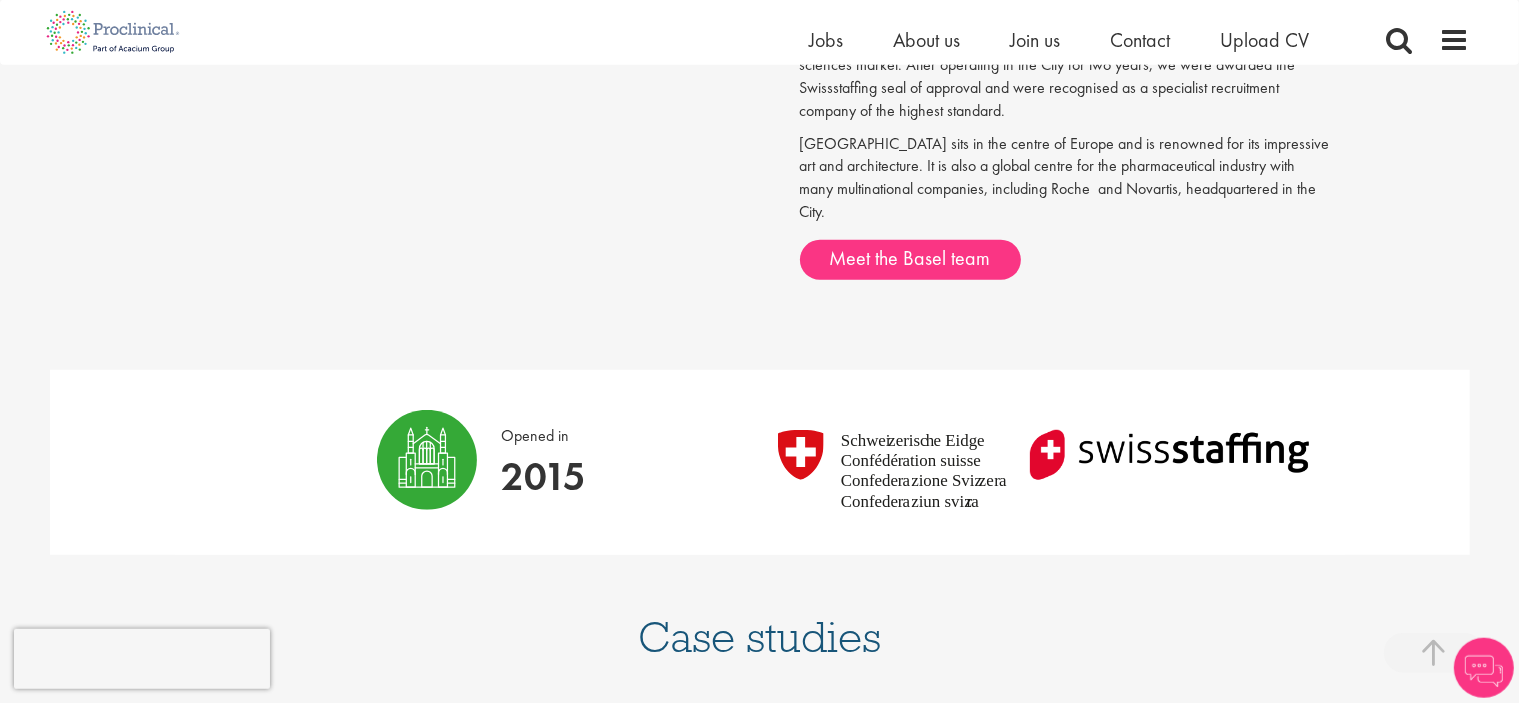 scroll, scrollTop: 1784, scrollLeft: 0, axis: vertical 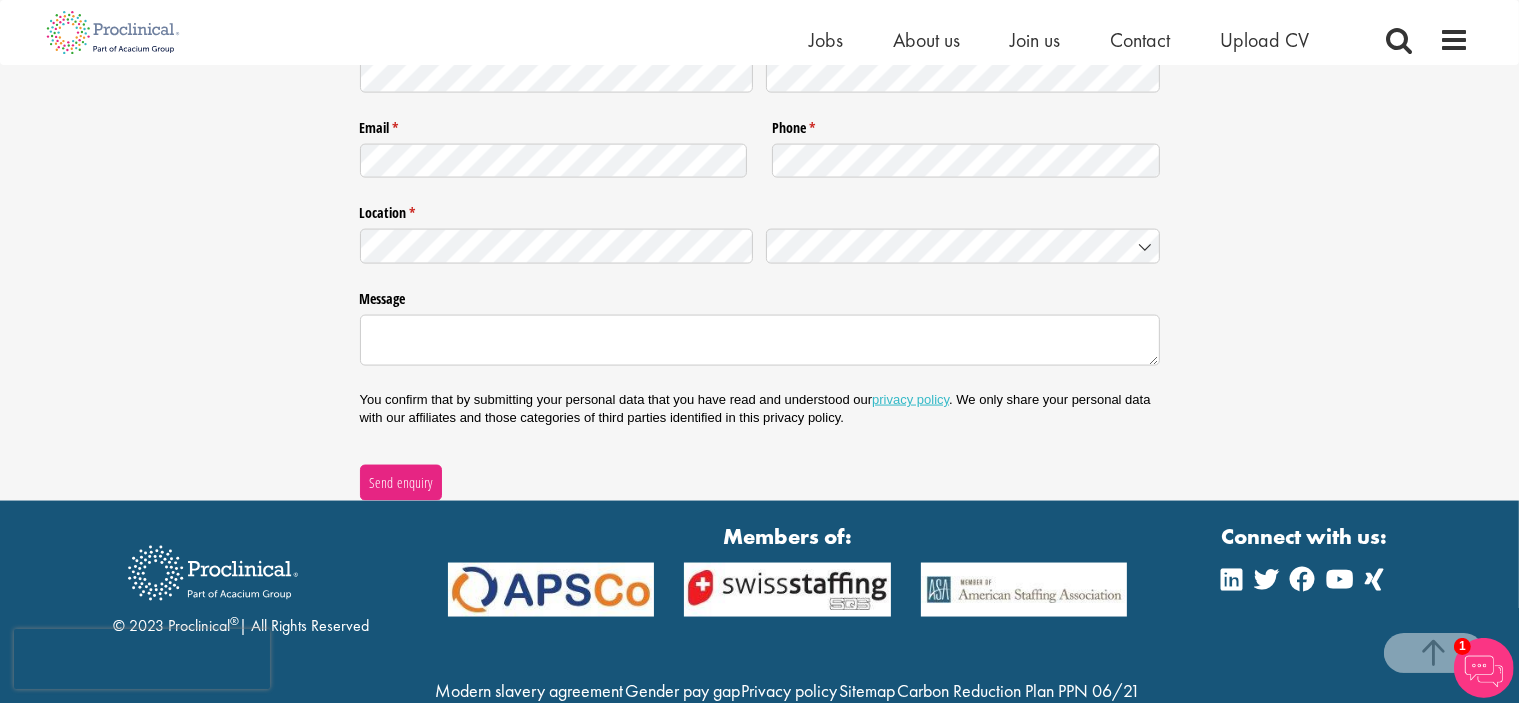 drag, startPoint x: 1527, startPoint y: 697, endPoint x: 1535, endPoint y: 277, distance: 420.07617 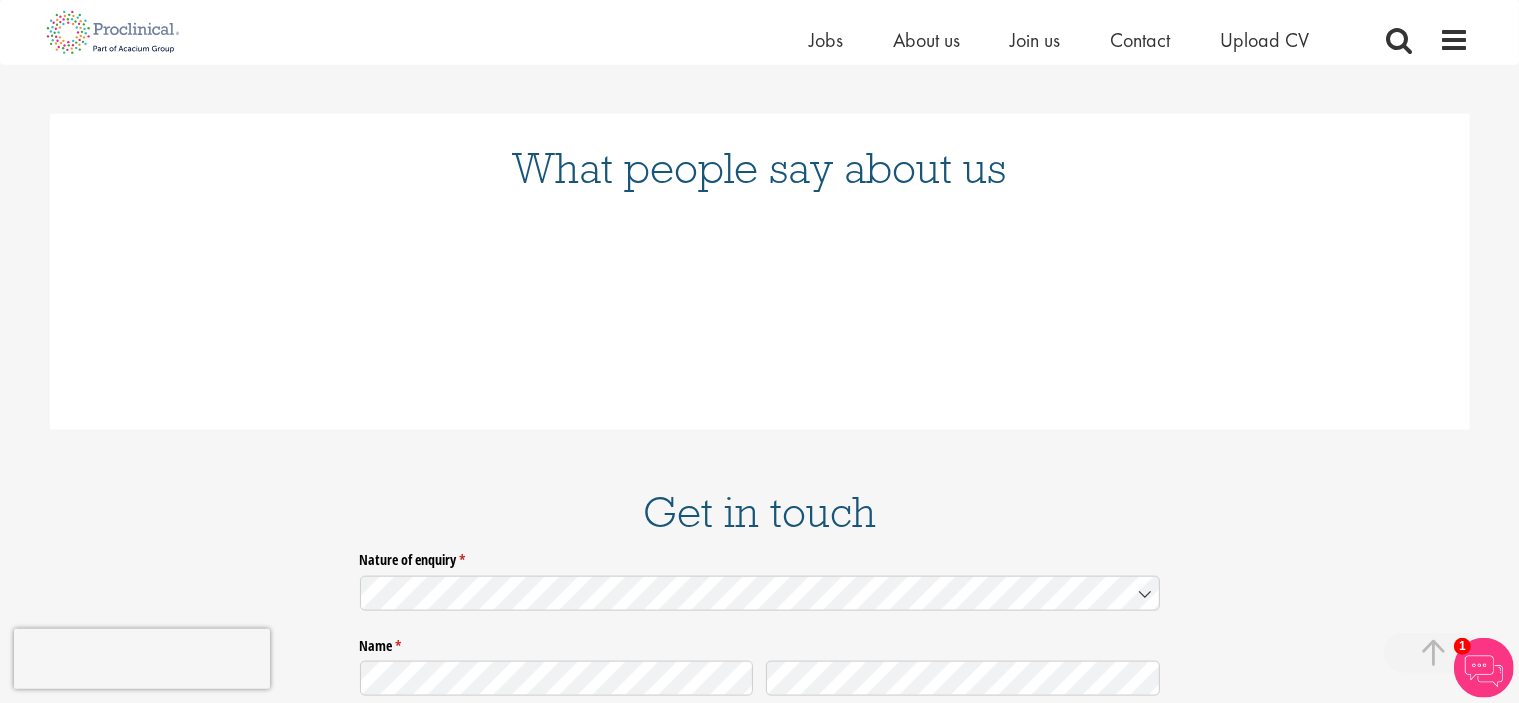 click 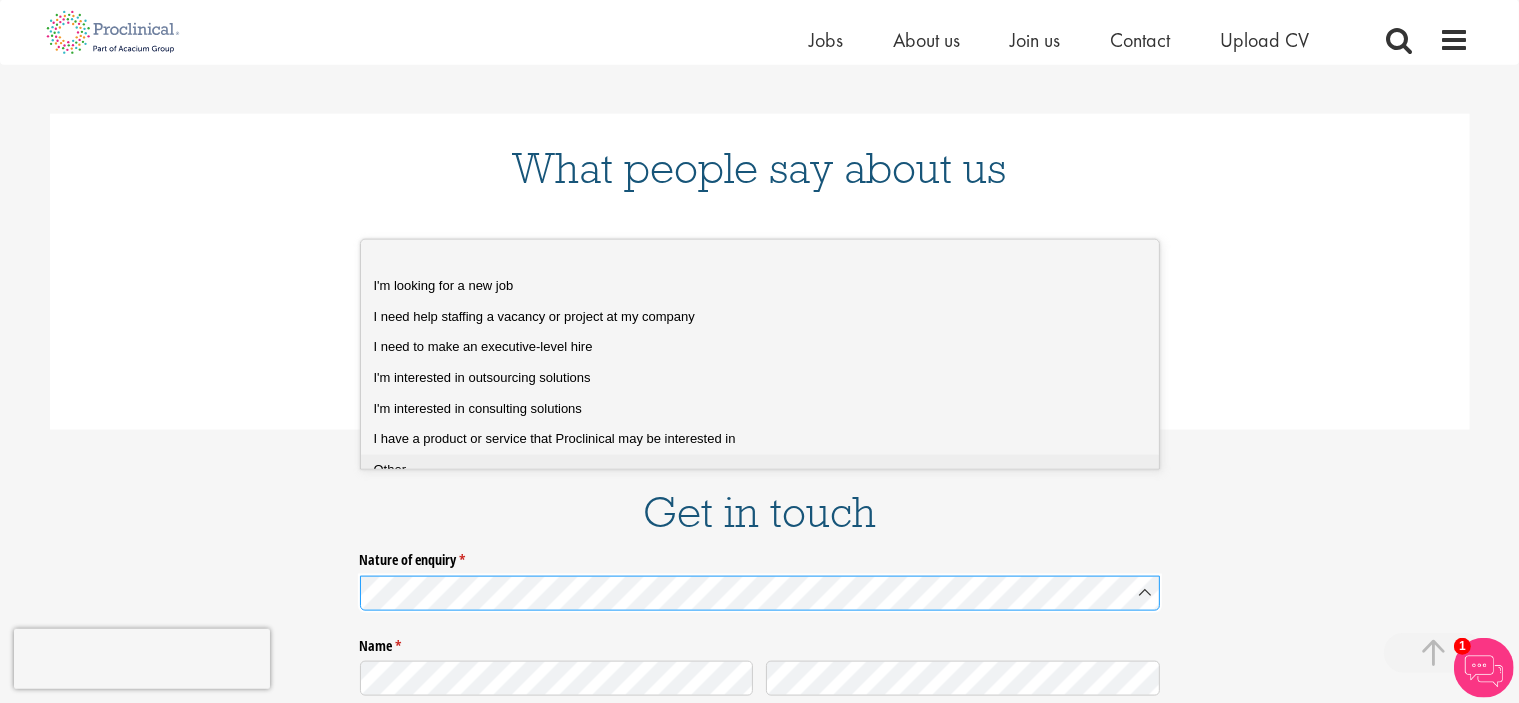 click on "Other" at bounding box center (769, 470) 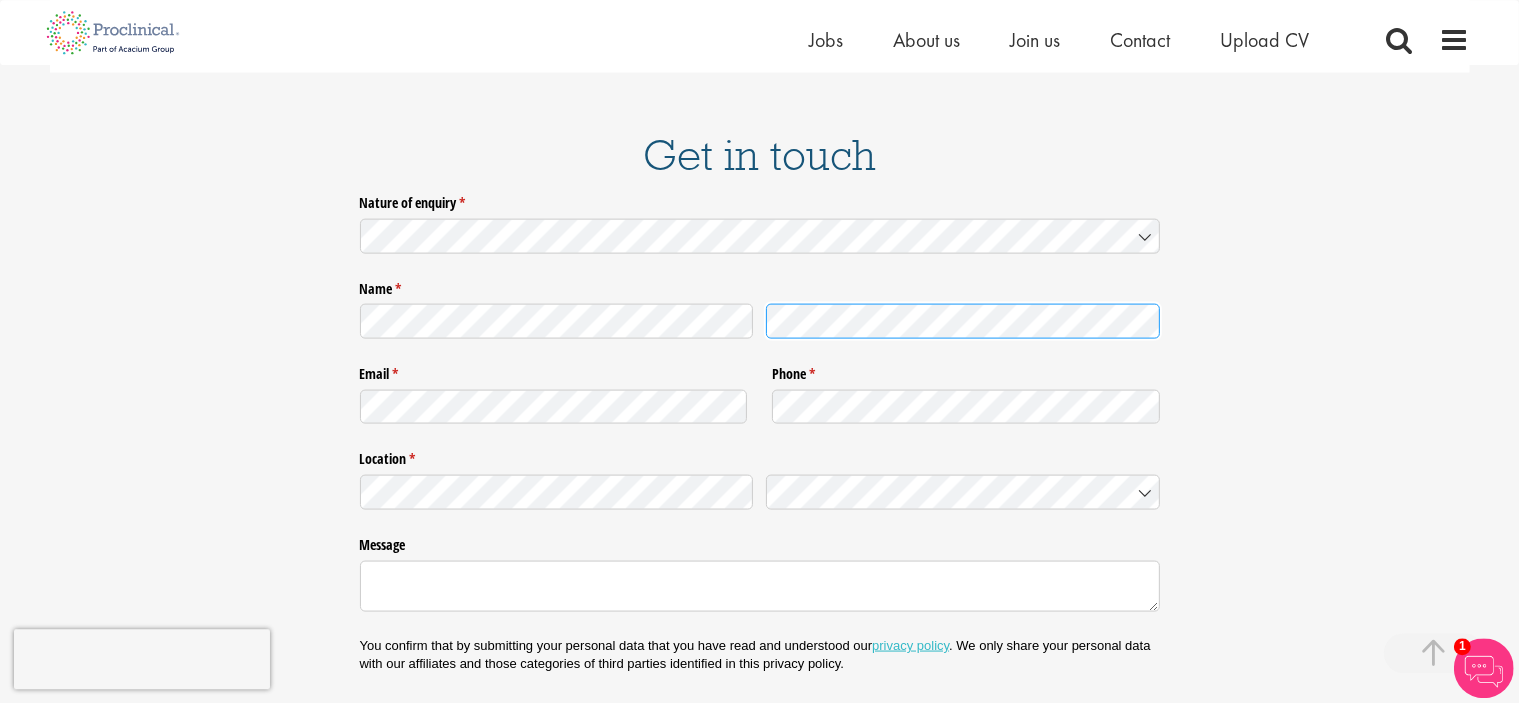 scroll, scrollTop: 2717, scrollLeft: 0, axis: vertical 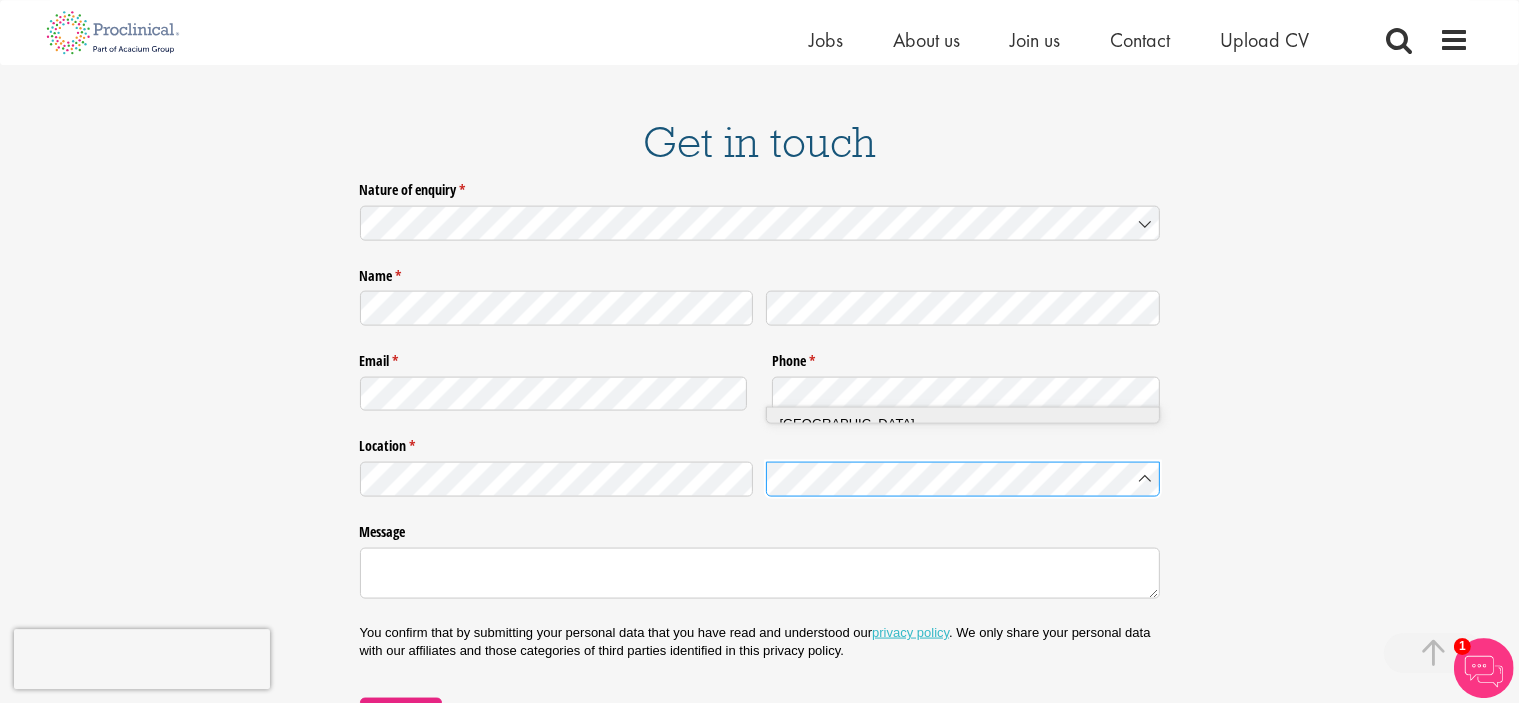 click on "Switzerland" at bounding box center [847, 422] 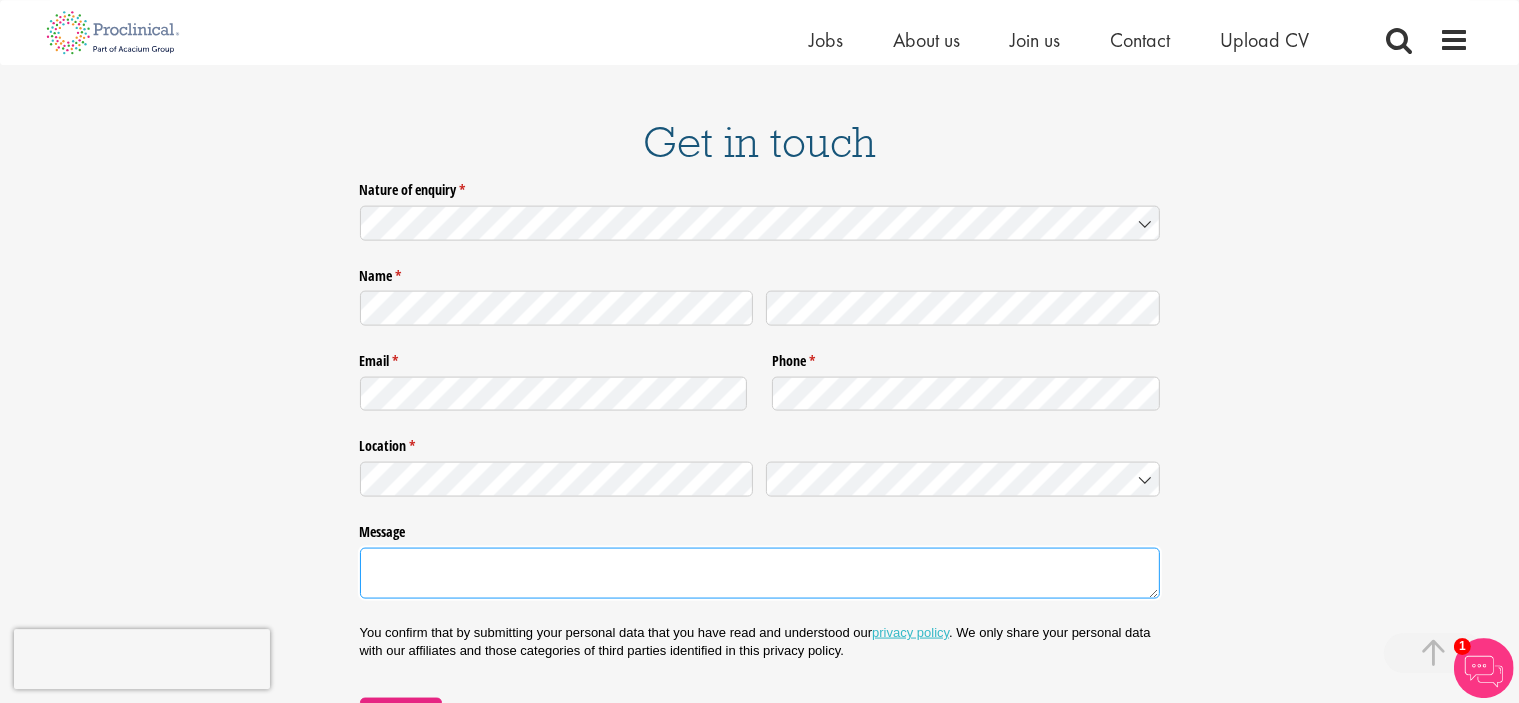 click on "Message" at bounding box center (760, 573) 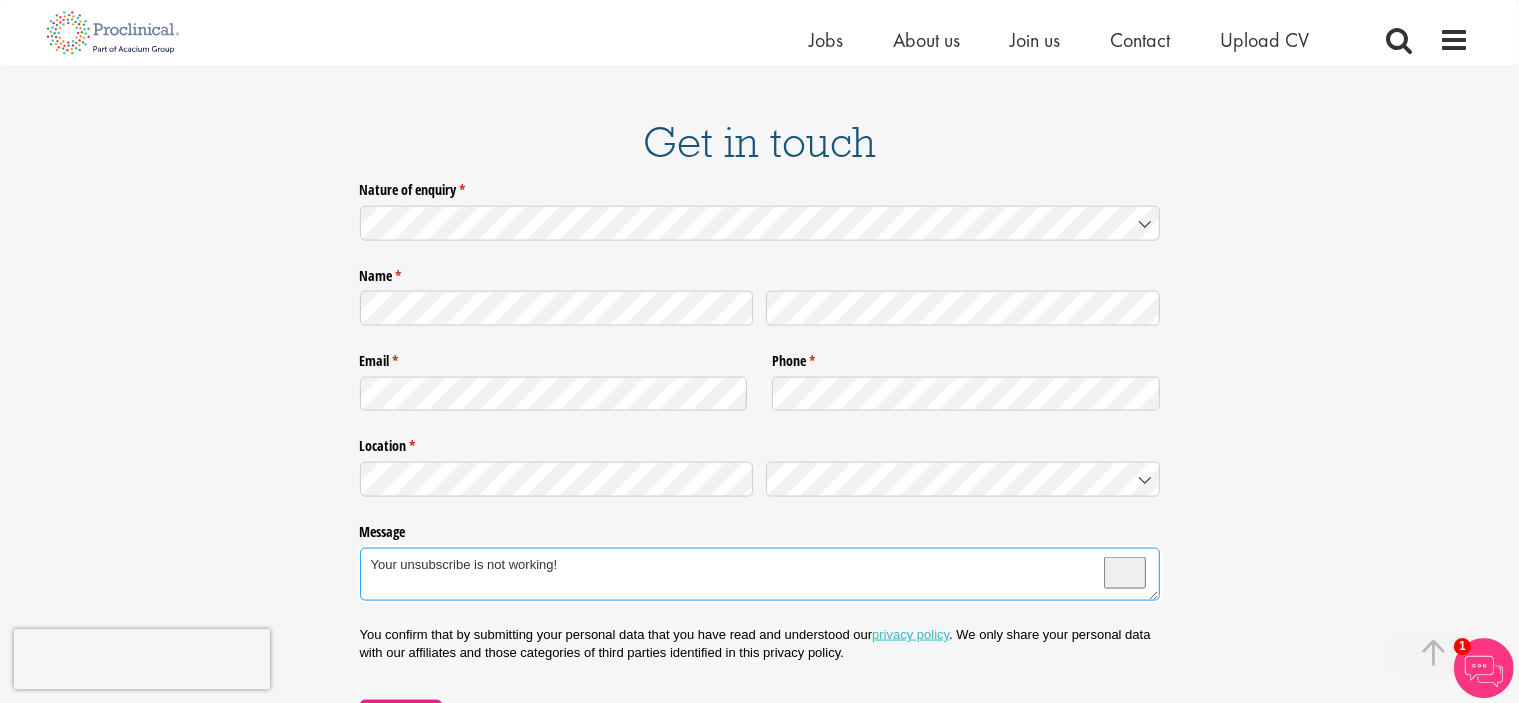 click on "Your unsubscribe is not working!" at bounding box center [760, 574] 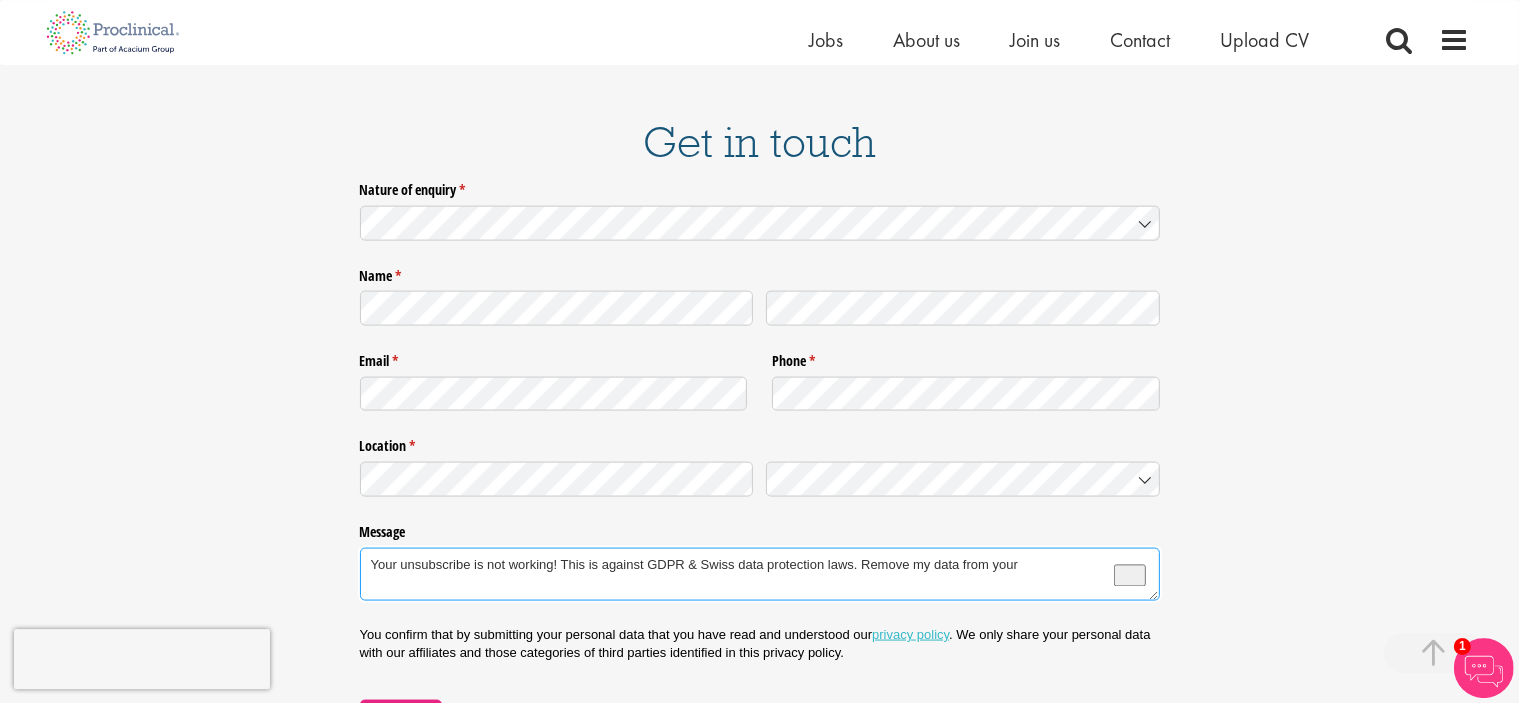 click on "This website uses cookies. By continuing to use this site, you are giving your consent to cookies being used. See our  Privacy policy  for more info.
Home
Jobs
About us
Join us
Contact
Upload CV" at bounding box center [759, -867] 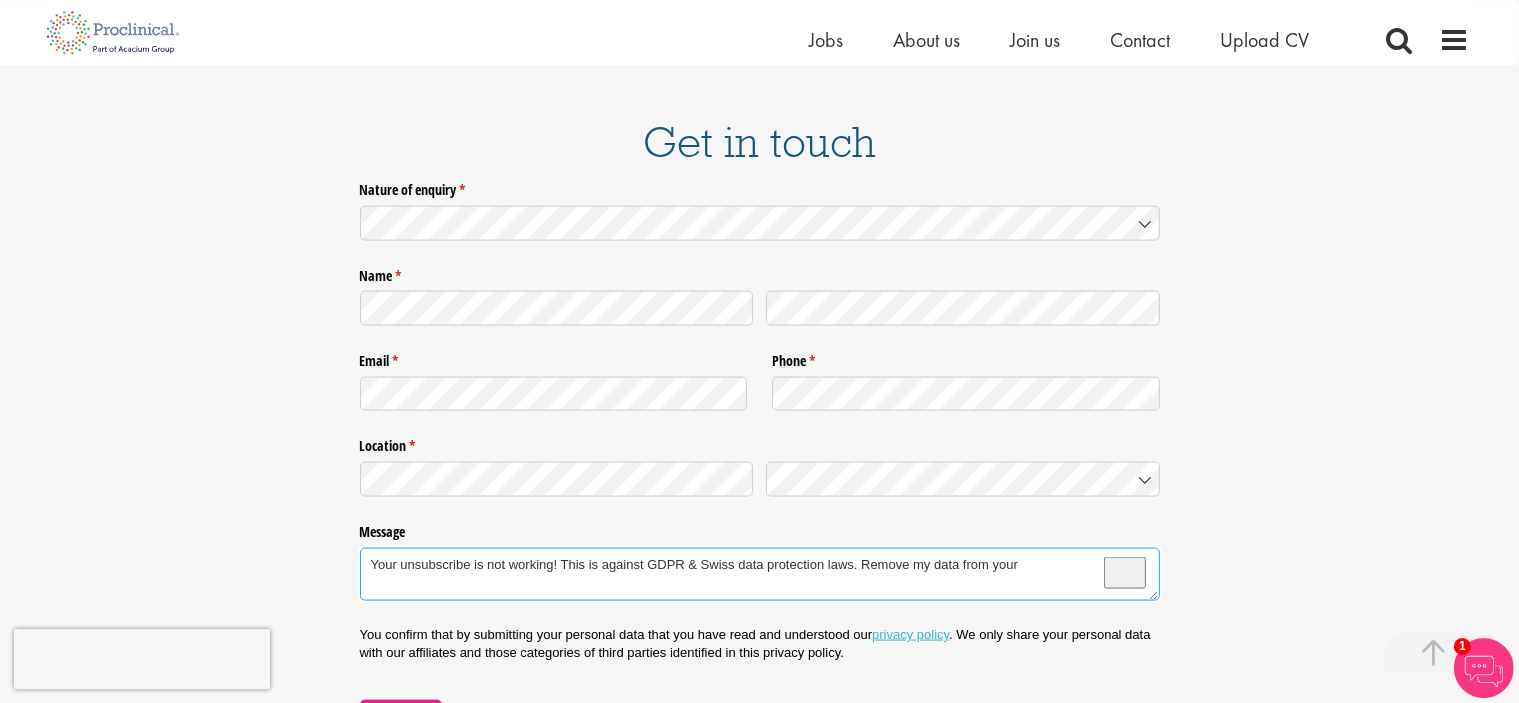 click on "This website uses cookies. By continuing to use this site, you are giving your consent to cookies being used. See our  Privacy policy  for more info.
Home
Jobs
About us
Join us
Contact
Upload CV" at bounding box center (759, -867) 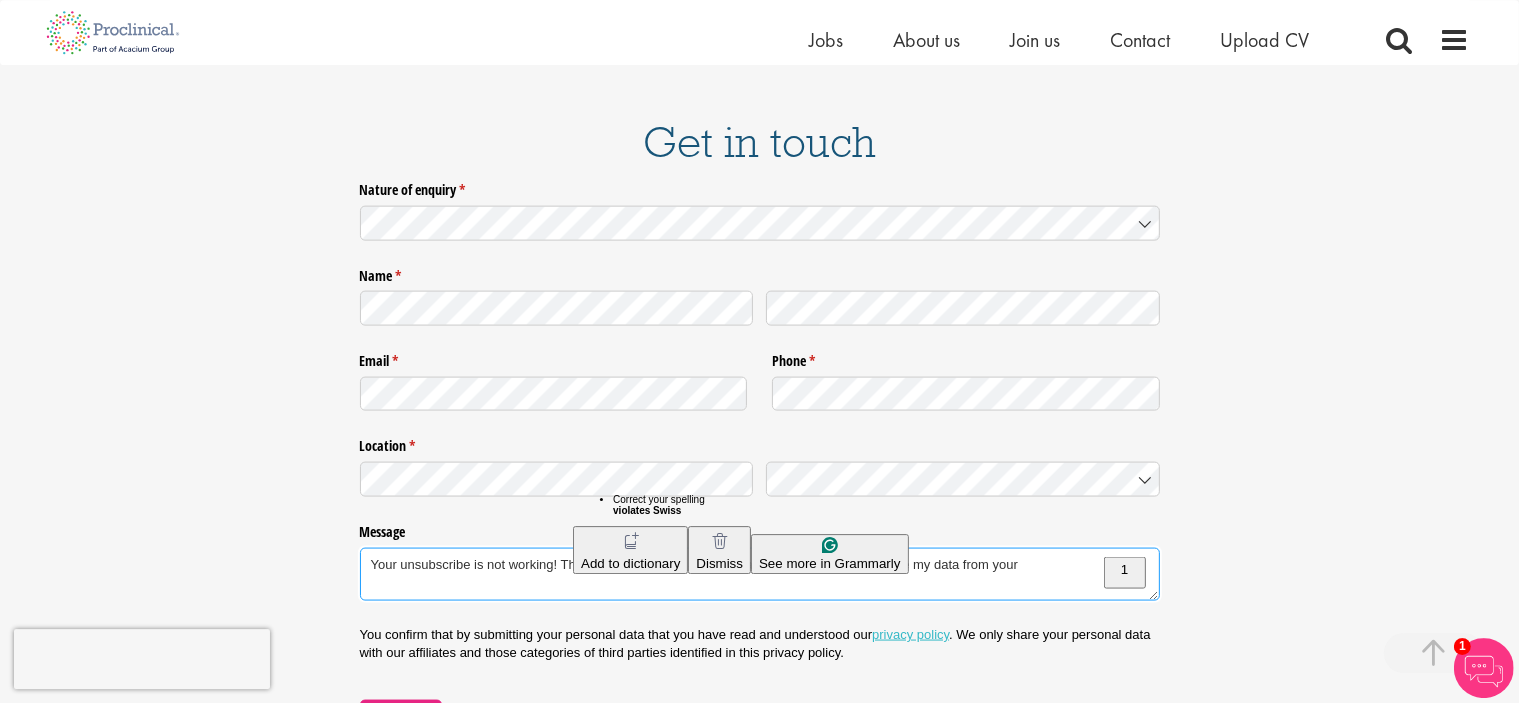 click on "Your unsubscribe is not working! This is against GDPR & Swiss data protection laws. Remove my data from your" at bounding box center (760, 574) 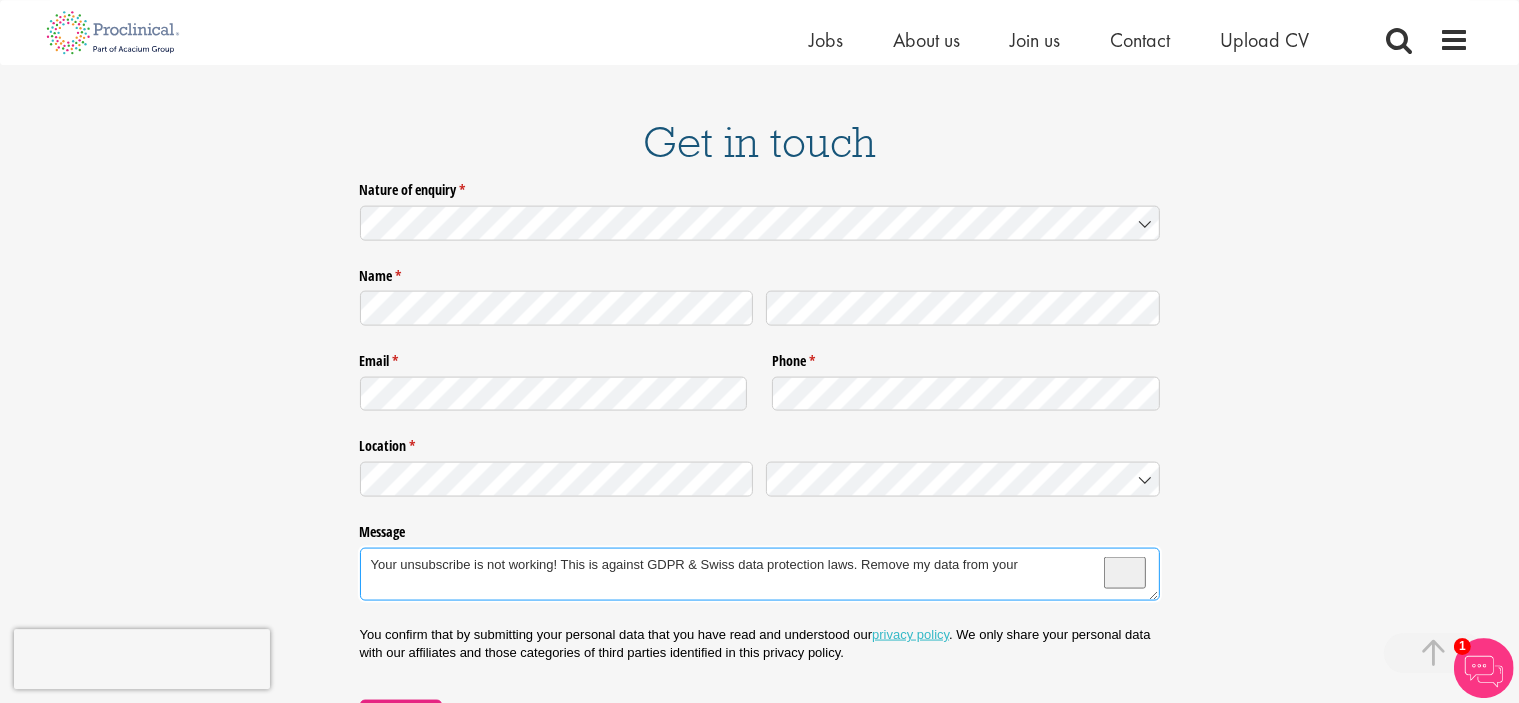 click on "This website uses cookies. By continuing to use this site, you are giving your consent to cookies being used. See our  Privacy policy  for more info.
Home
Jobs
About us
Join us
Contact
Upload CV" at bounding box center (759, -867) 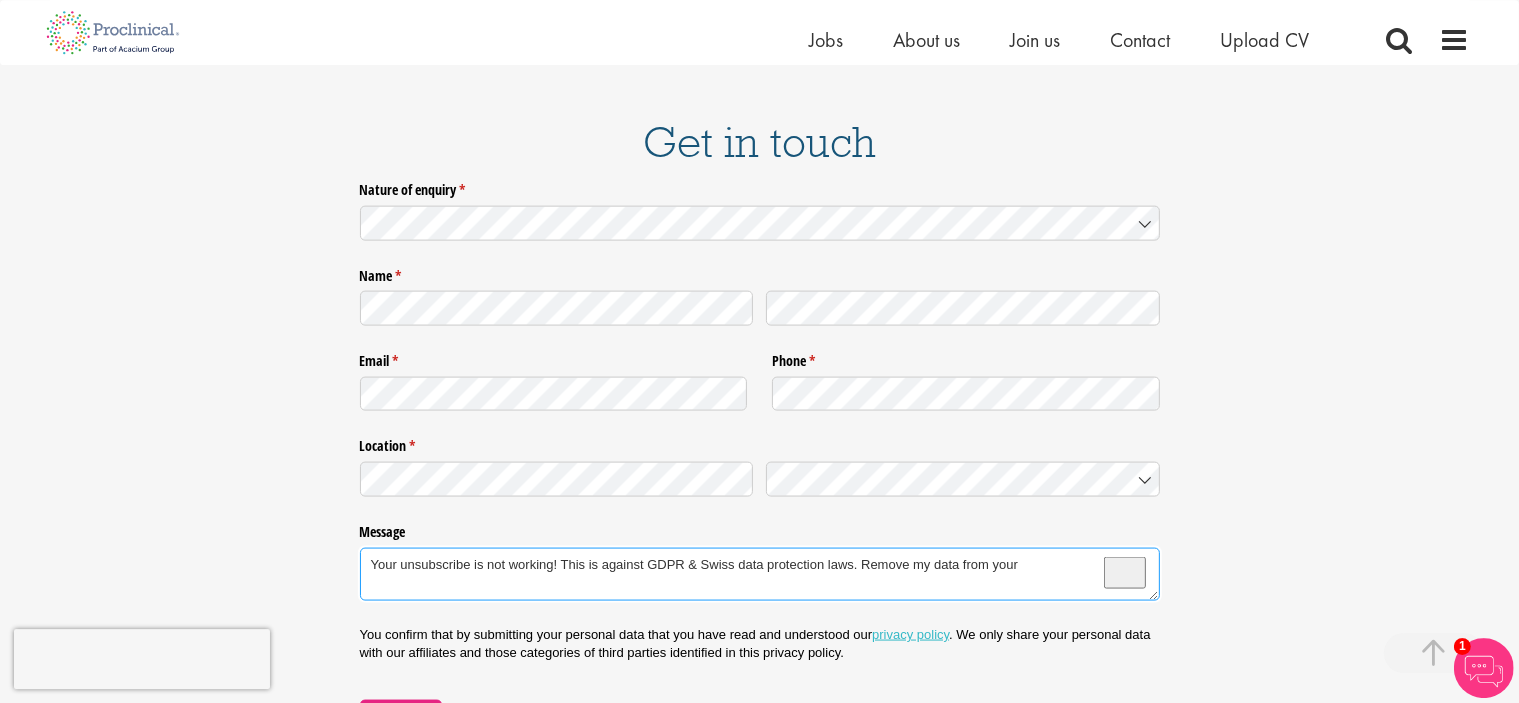 click on "Your unsubscribe is not working! This is against GDPR & Swiss data protection laws. Remove my data from your" at bounding box center (760, 574) 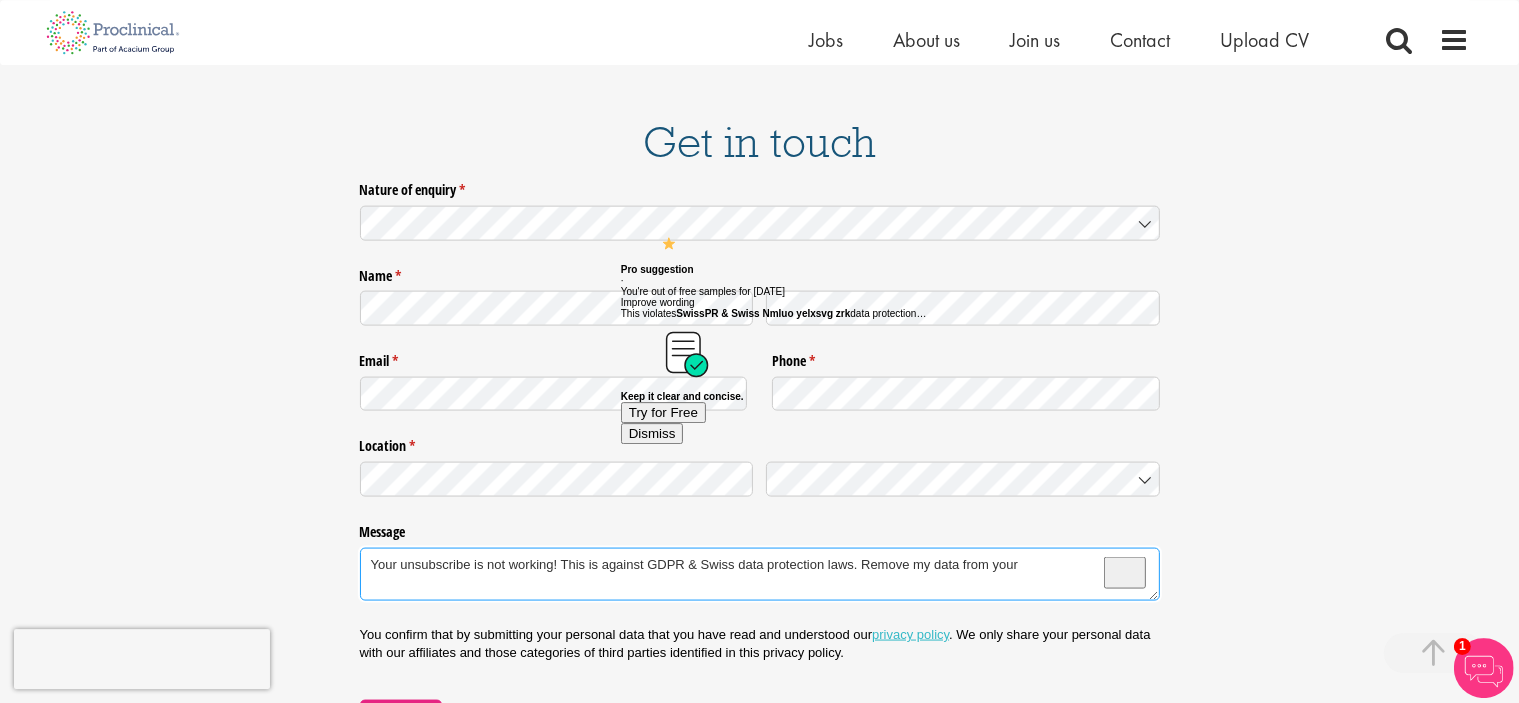 click on "Your unsubscribe is not working! This is against GDPR & Swiss data protection laws. Remove my data from your" at bounding box center [760, 574] 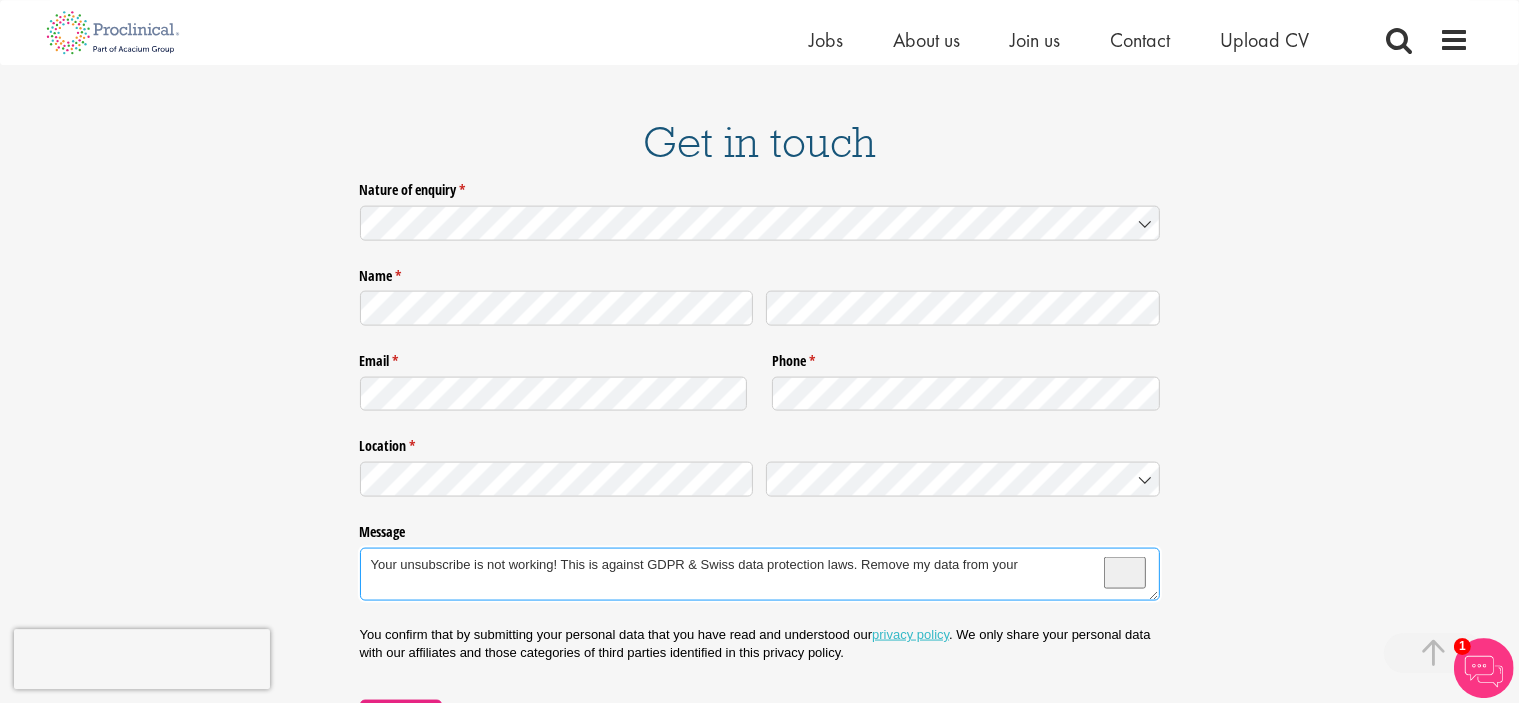 click on "Your unsubscribe is not working! This is against GDPR & Swiss data protection laws. Remove my data from your" at bounding box center [760, 574] 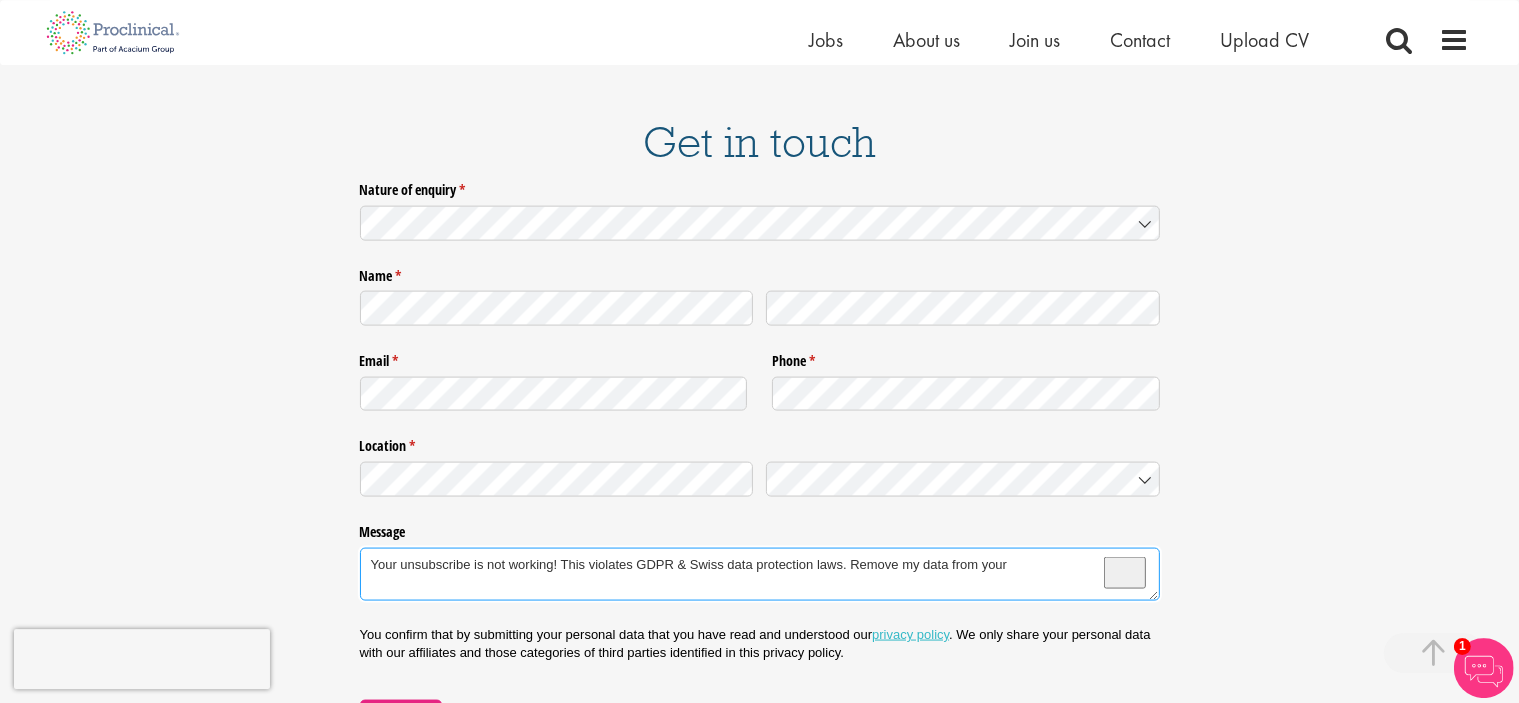 click on "Your unsubscribe is not working! This violates GDPR & Swiss data protection laws. Remove my data from your" at bounding box center [760, 574] 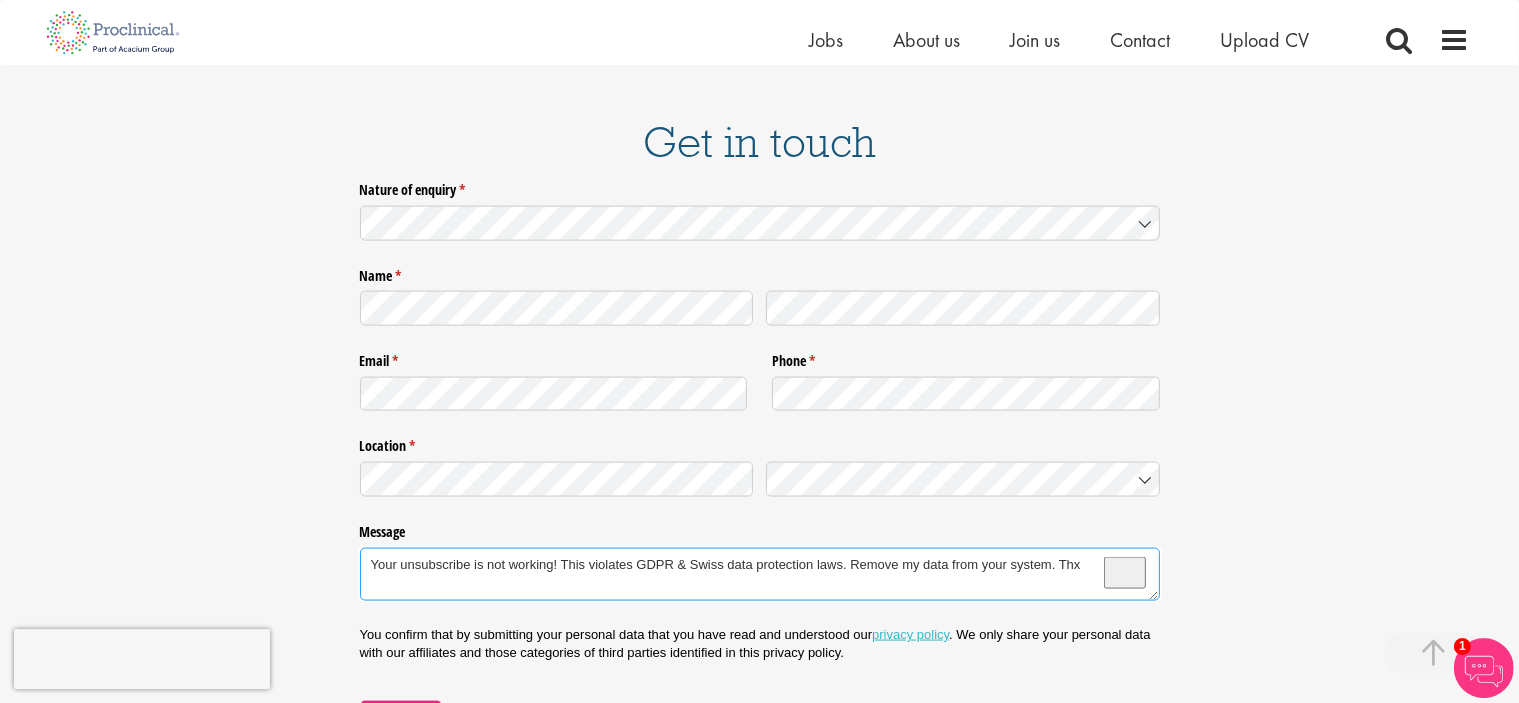 type on "Your unsubscribe is not working! This violates GDPR & Swiss data protection laws. Remove my data from your system. Thx" 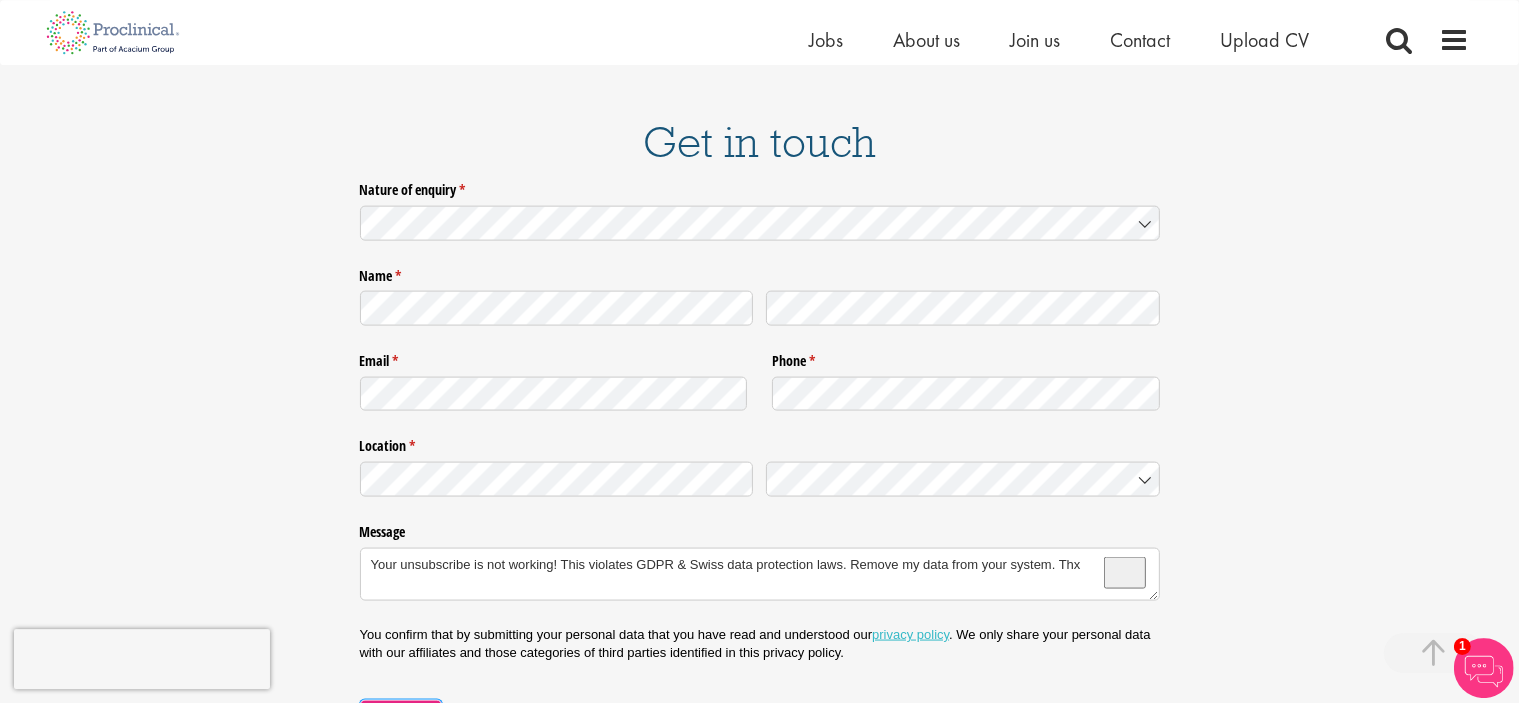 click on "Send enquiry" at bounding box center (400, 717) 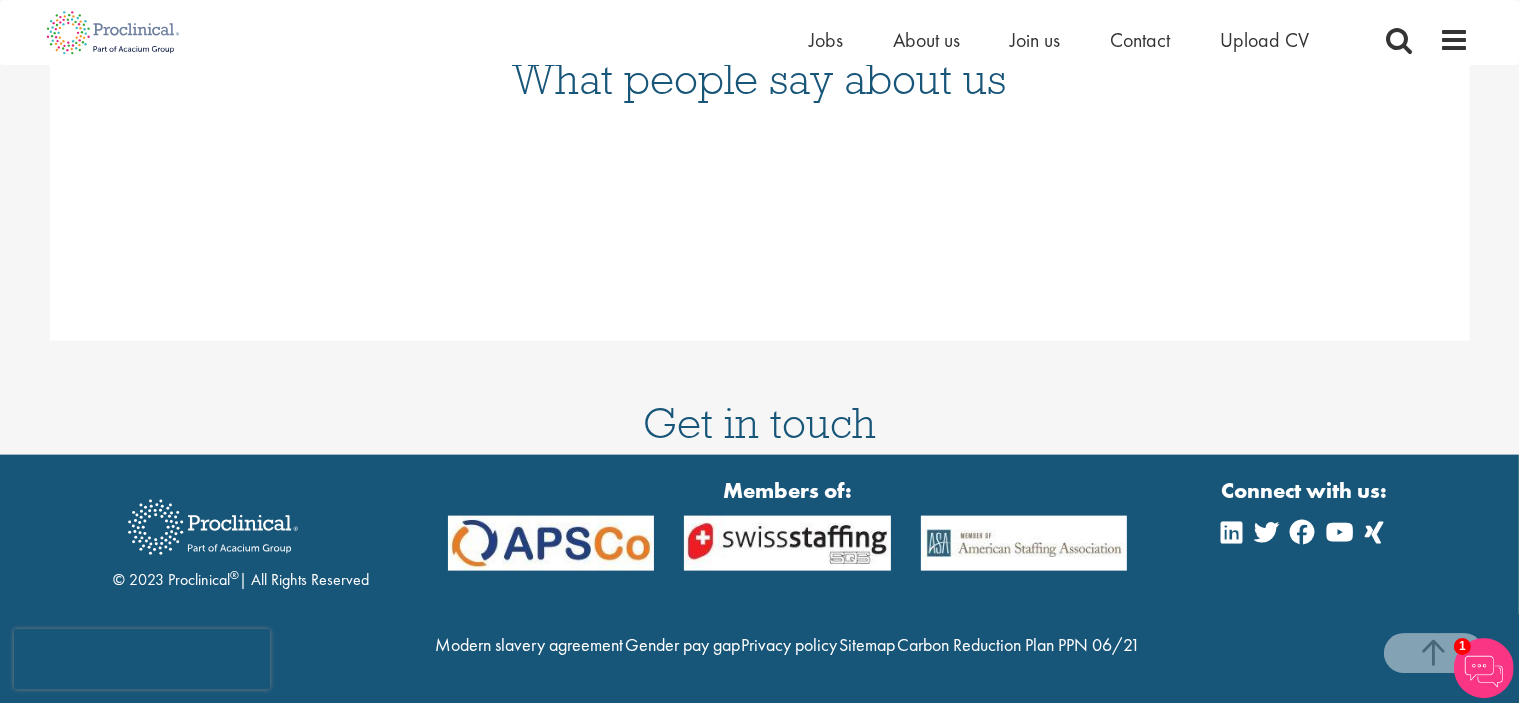 scroll, scrollTop: 2389, scrollLeft: 0, axis: vertical 